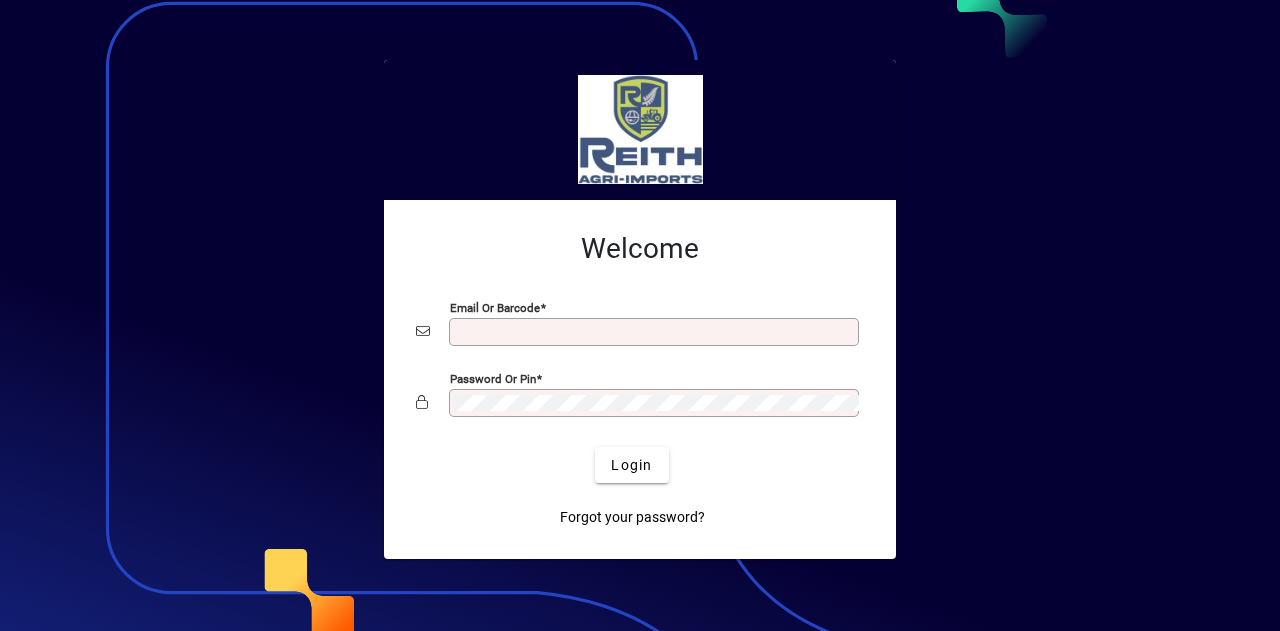scroll, scrollTop: 0, scrollLeft: 0, axis: both 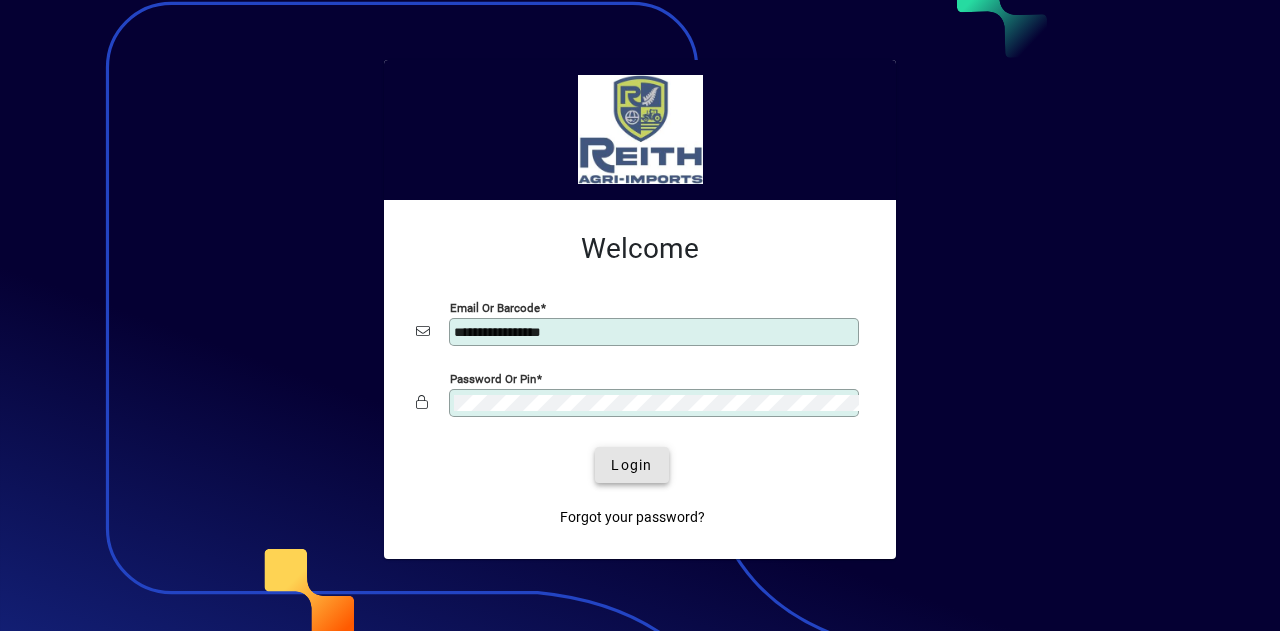 click on "Login" 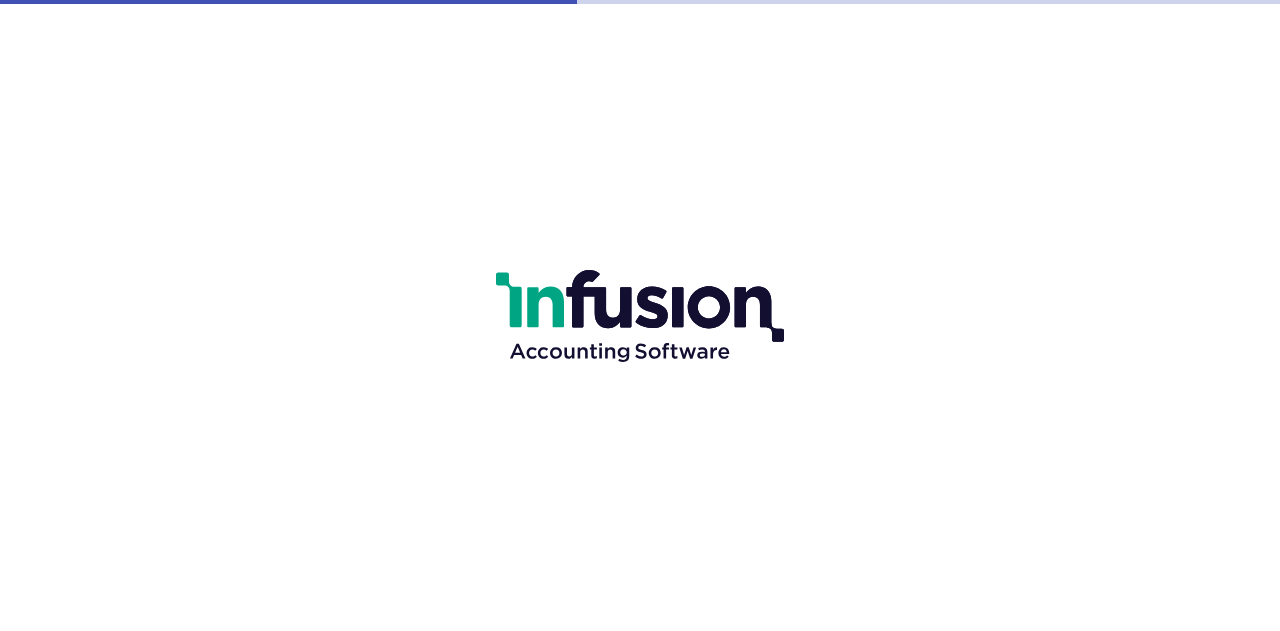 scroll, scrollTop: 0, scrollLeft: 0, axis: both 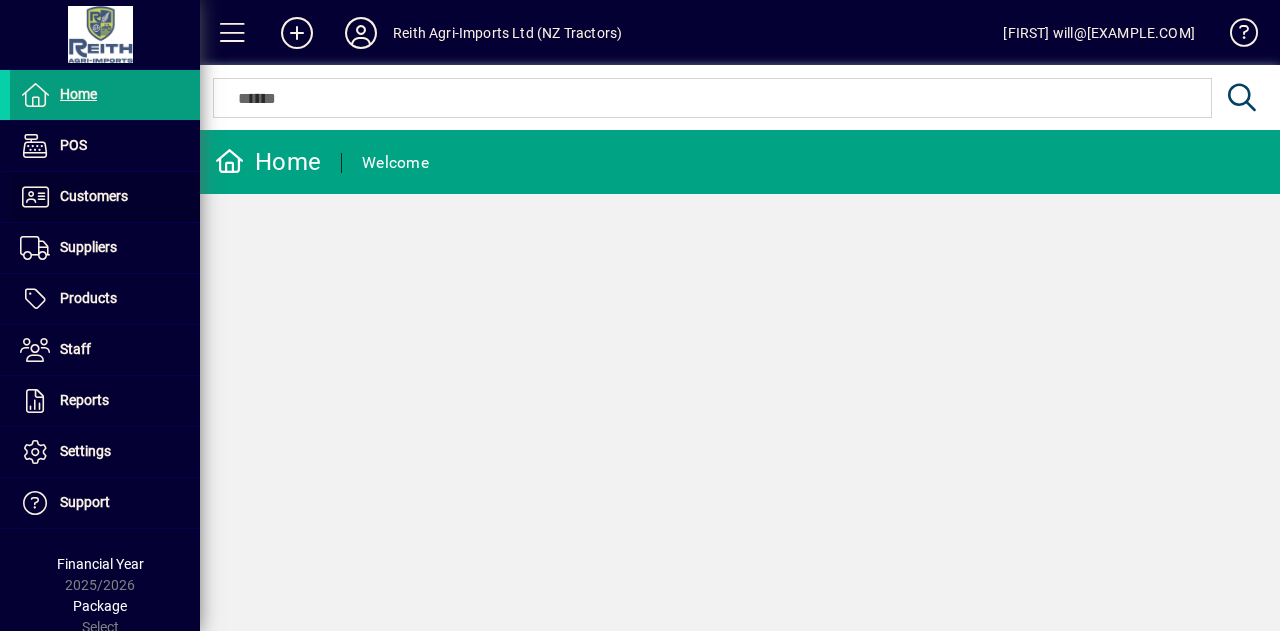 click at bounding box center (105, 197) 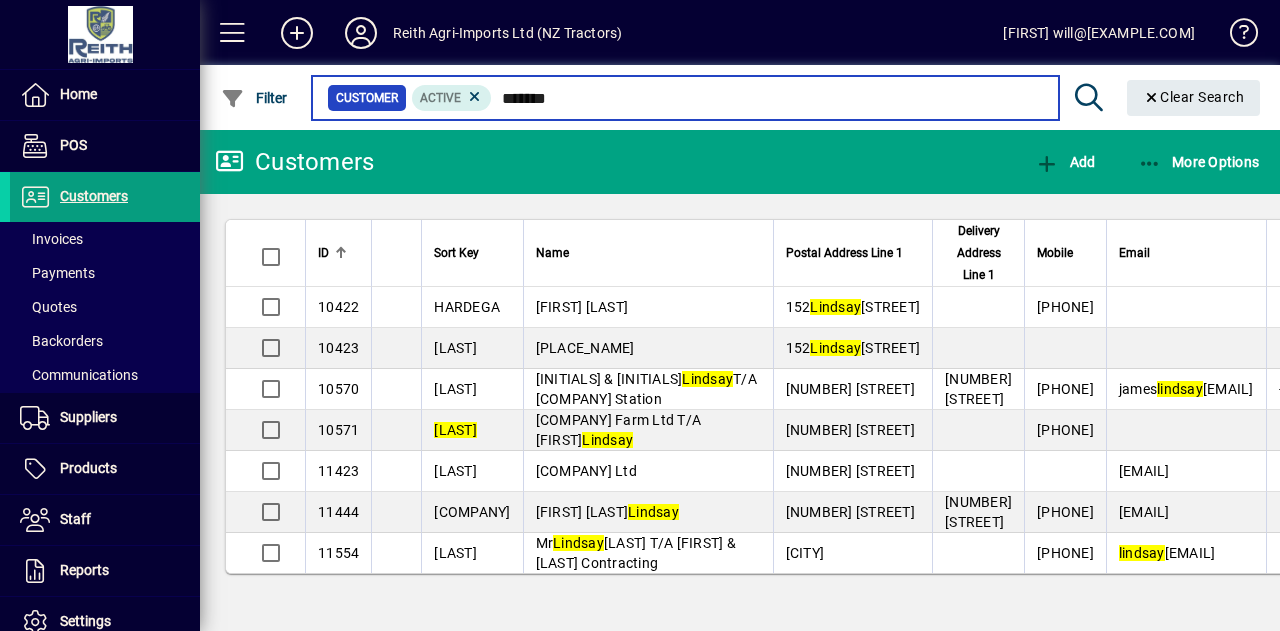 scroll, scrollTop: 94, scrollLeft: 0, axis: vertical 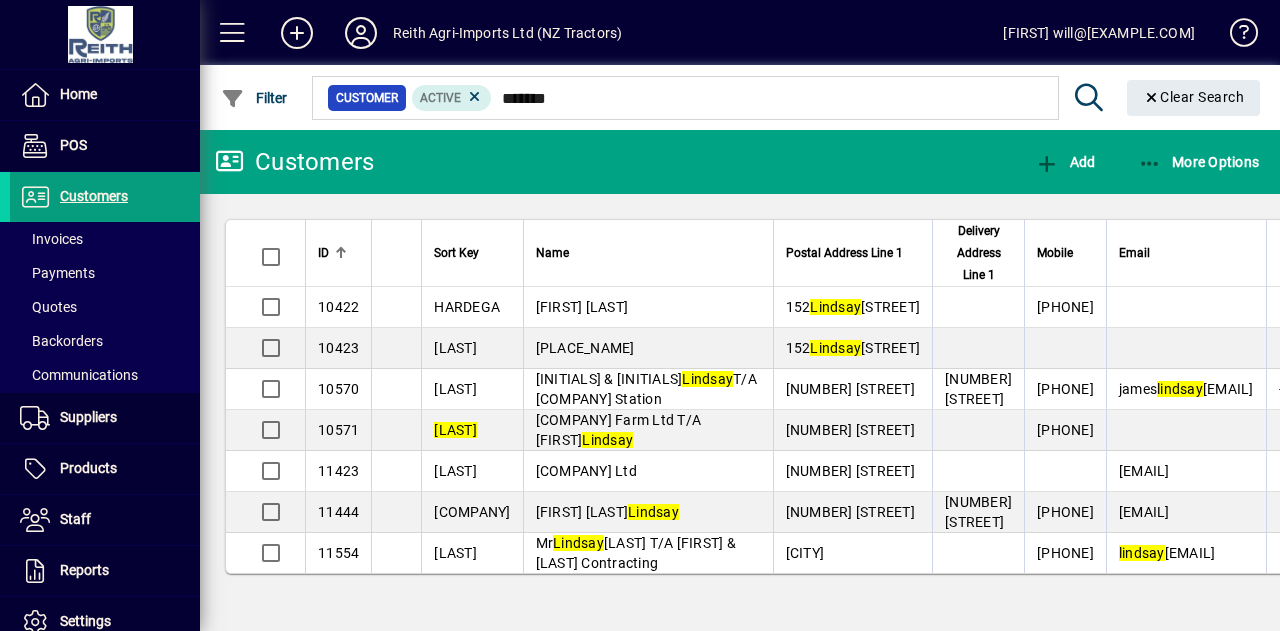 click on "[COMPANY] Farm Ltd T/A [FIRST] [LAST]" at bounding box center (619, 430) 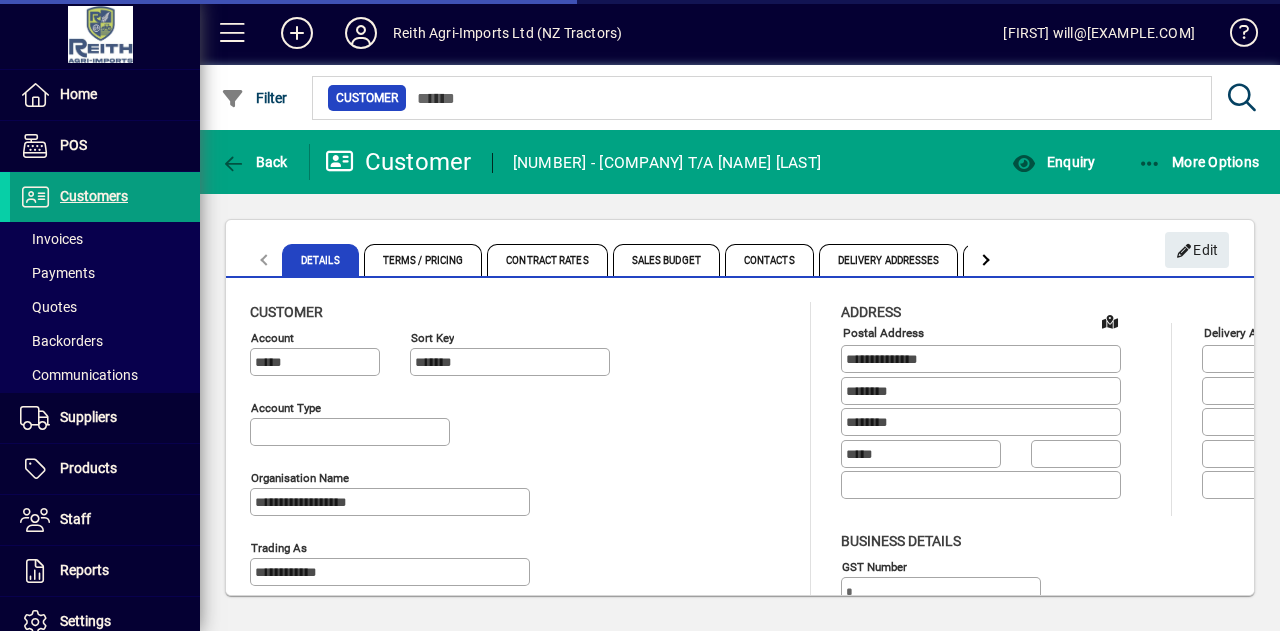 type on "**********" 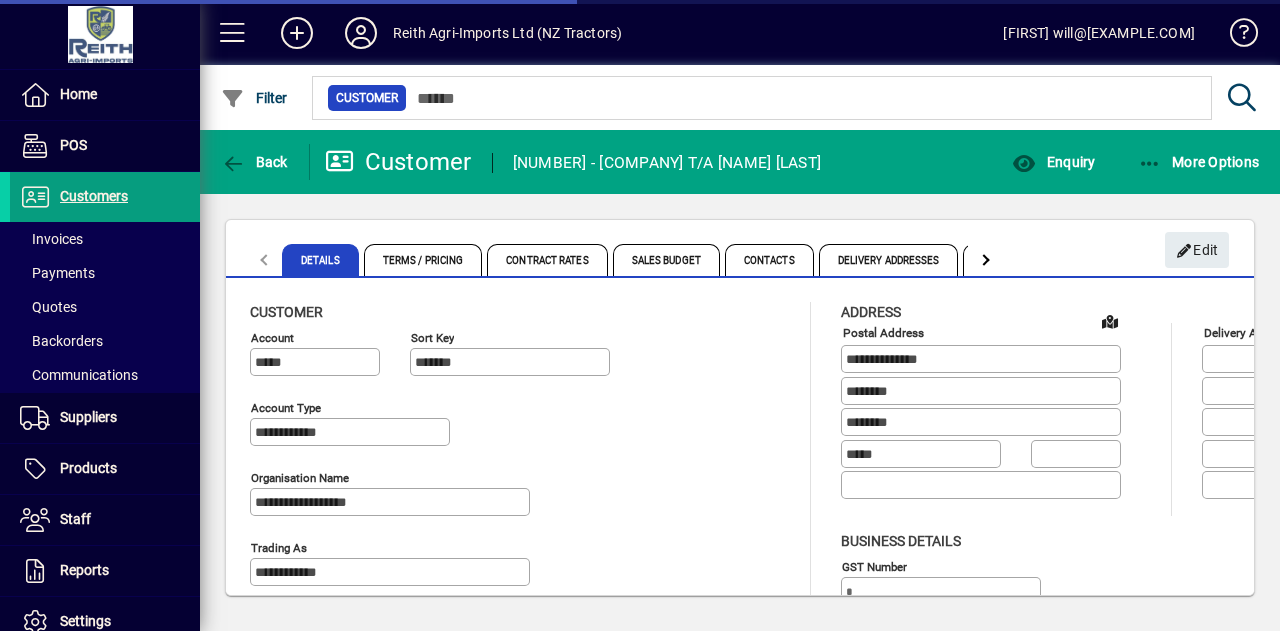 type on "**********" 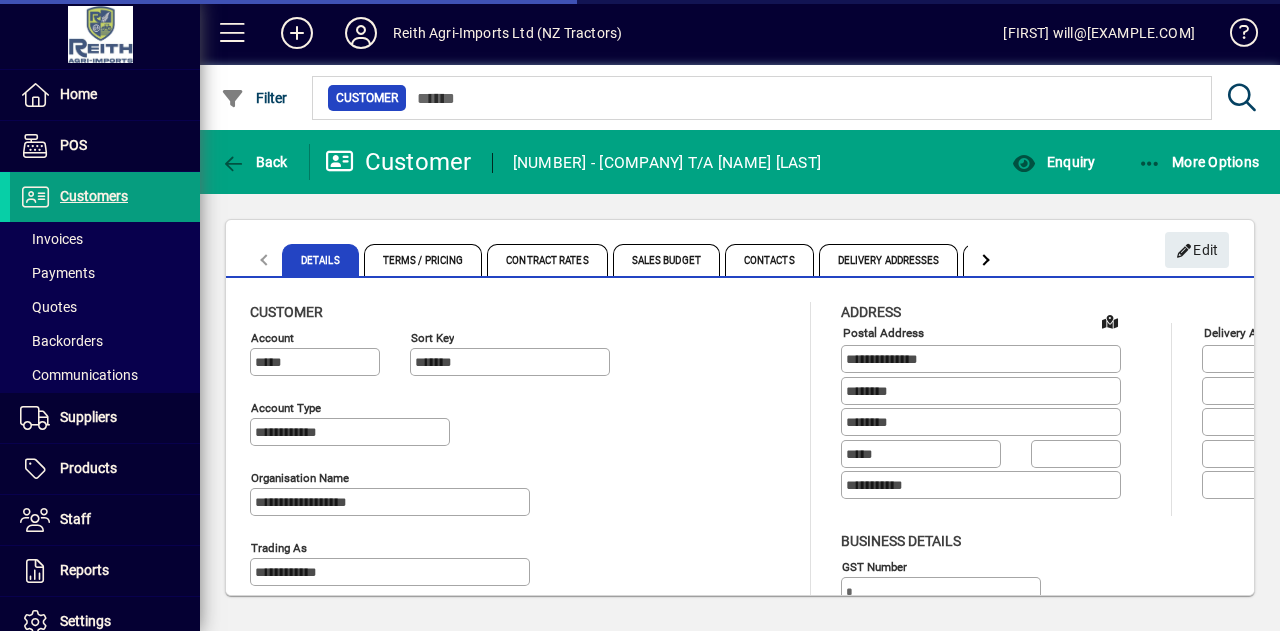 type on "**********" 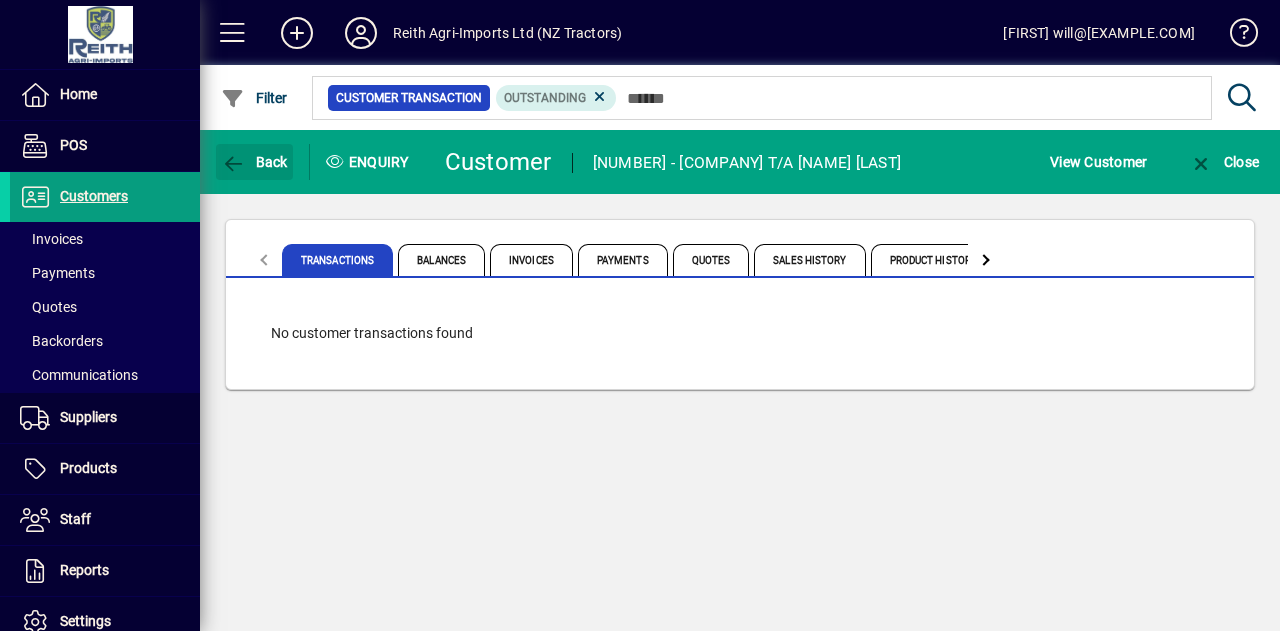 click 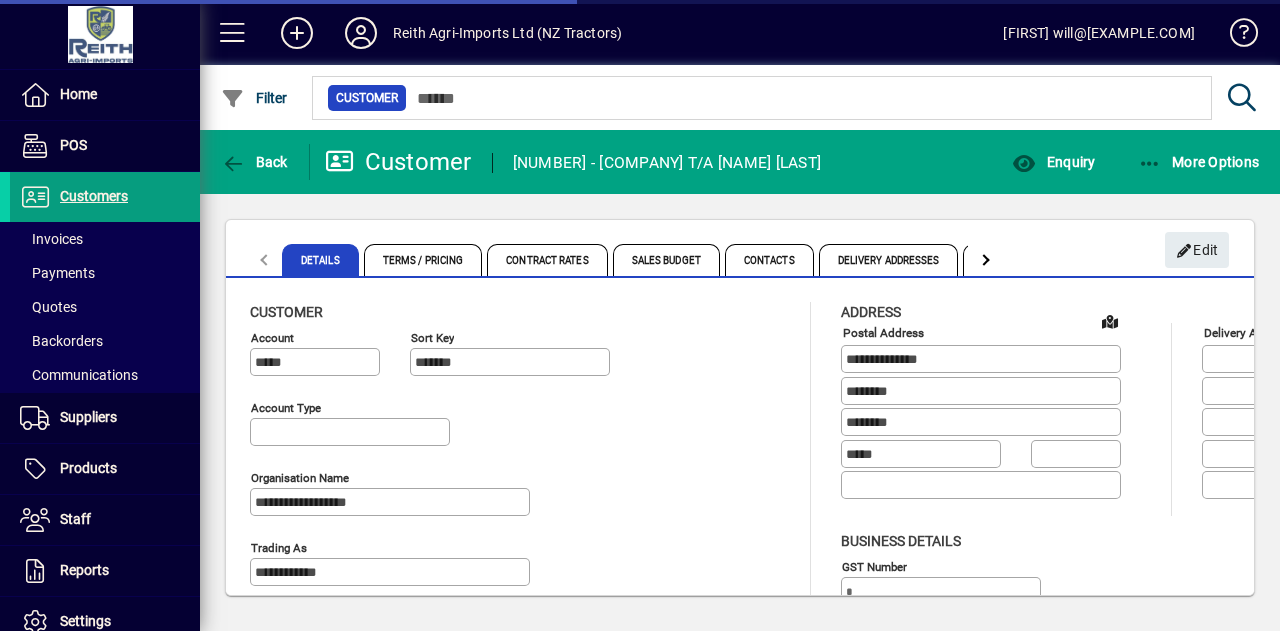 type on "**********" 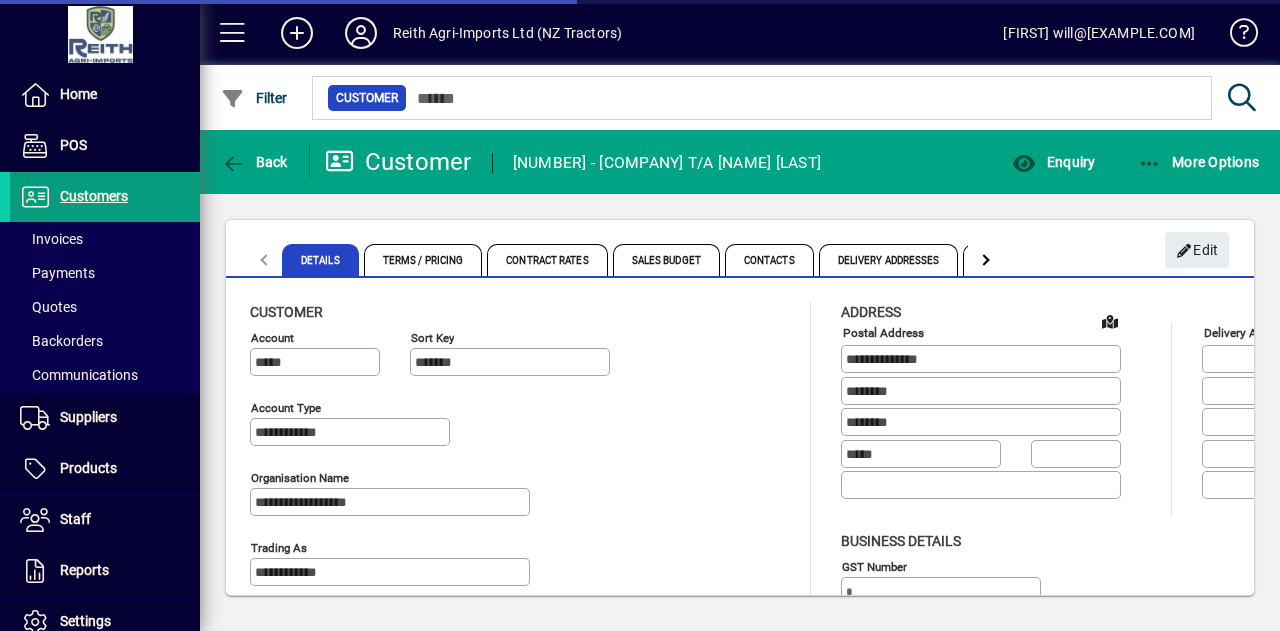 type on "**********" 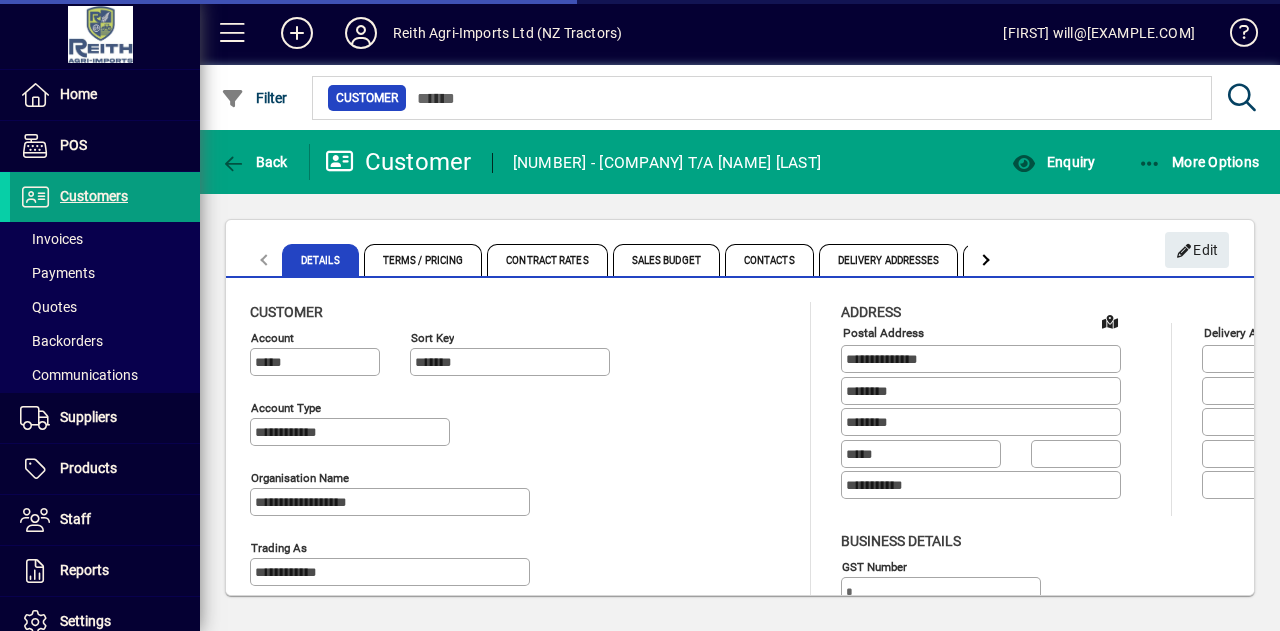 type on "**********" 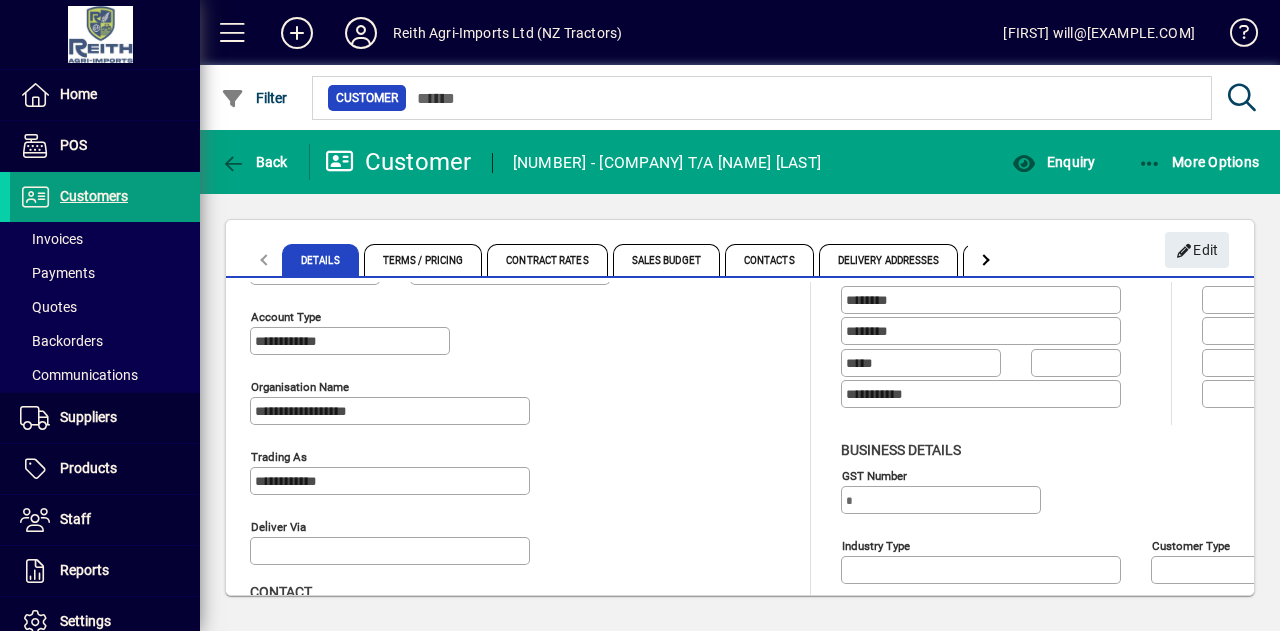 scroll, scrollTop: 0, scrollLeft: 0, axis: both 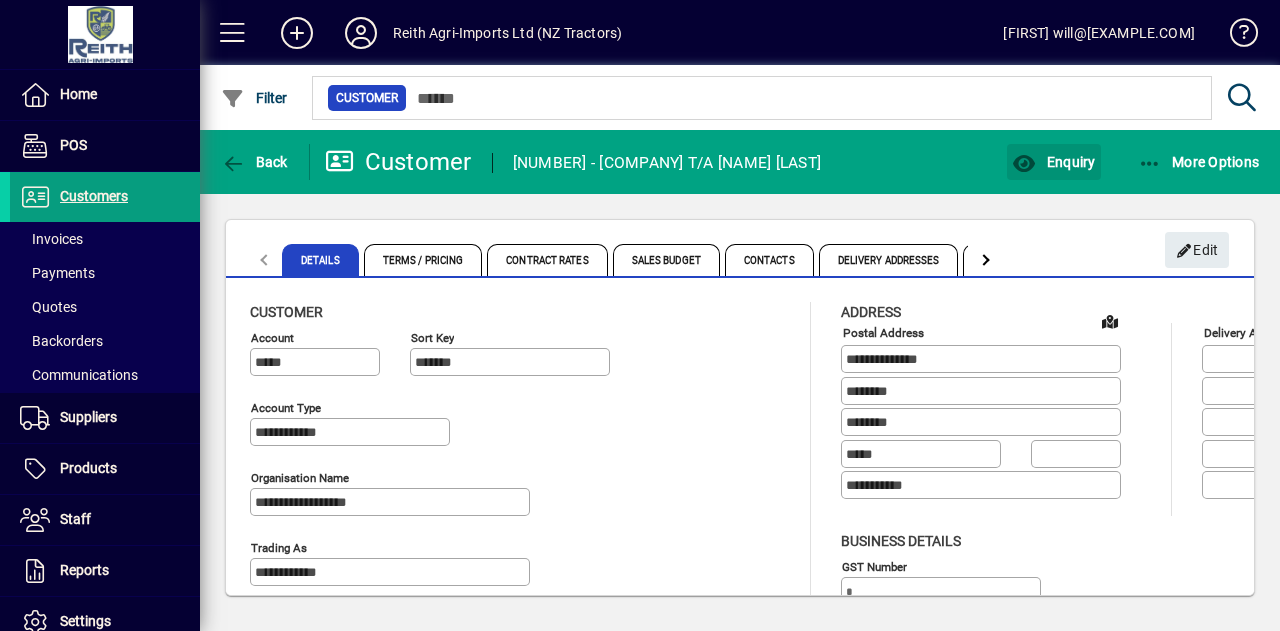 click 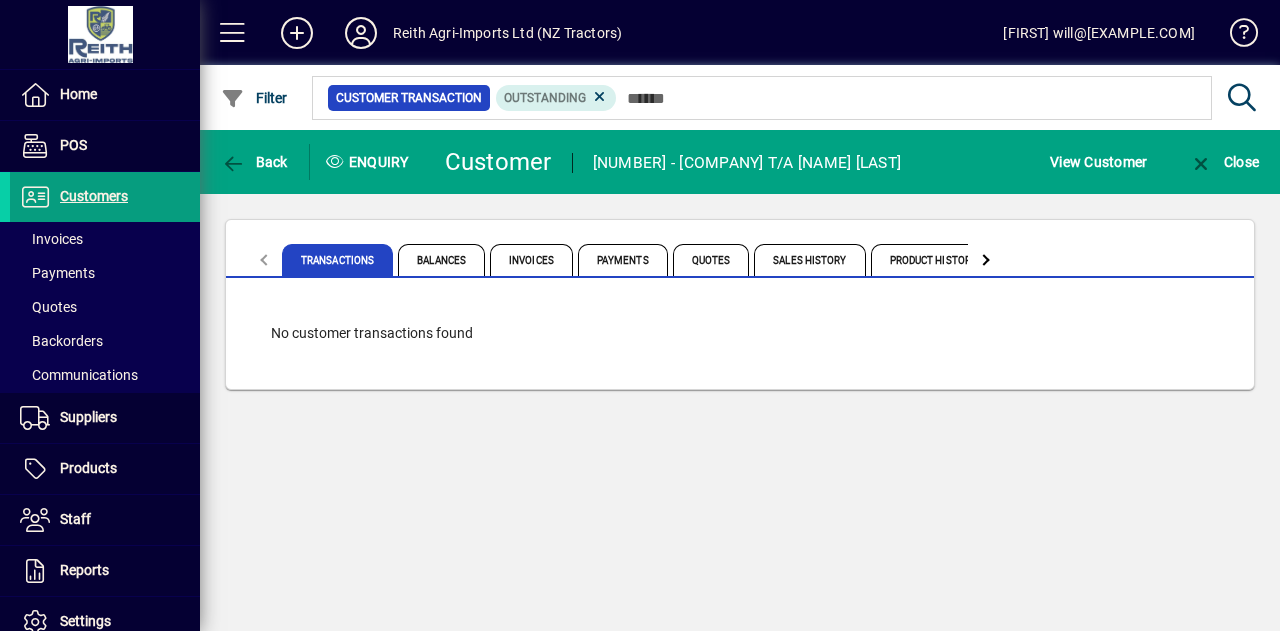 click on "Product History" at bounding box center (934, 260) 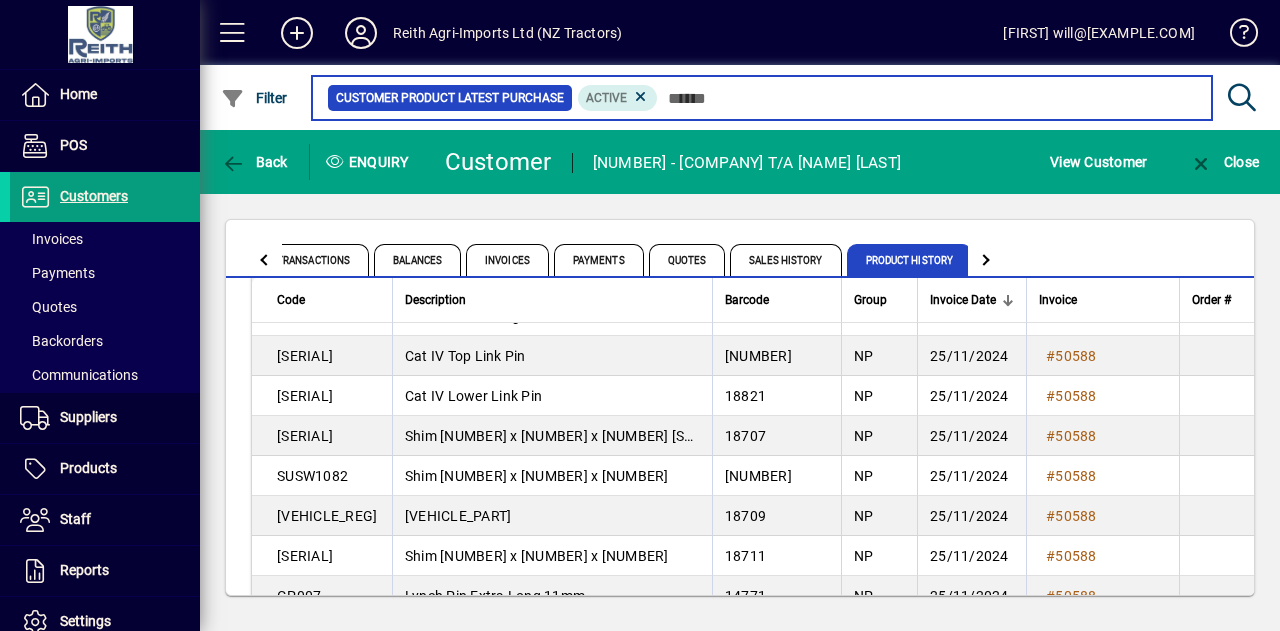 scroll, scrollTop: 605, scrollLeft: 0, axis: vertical 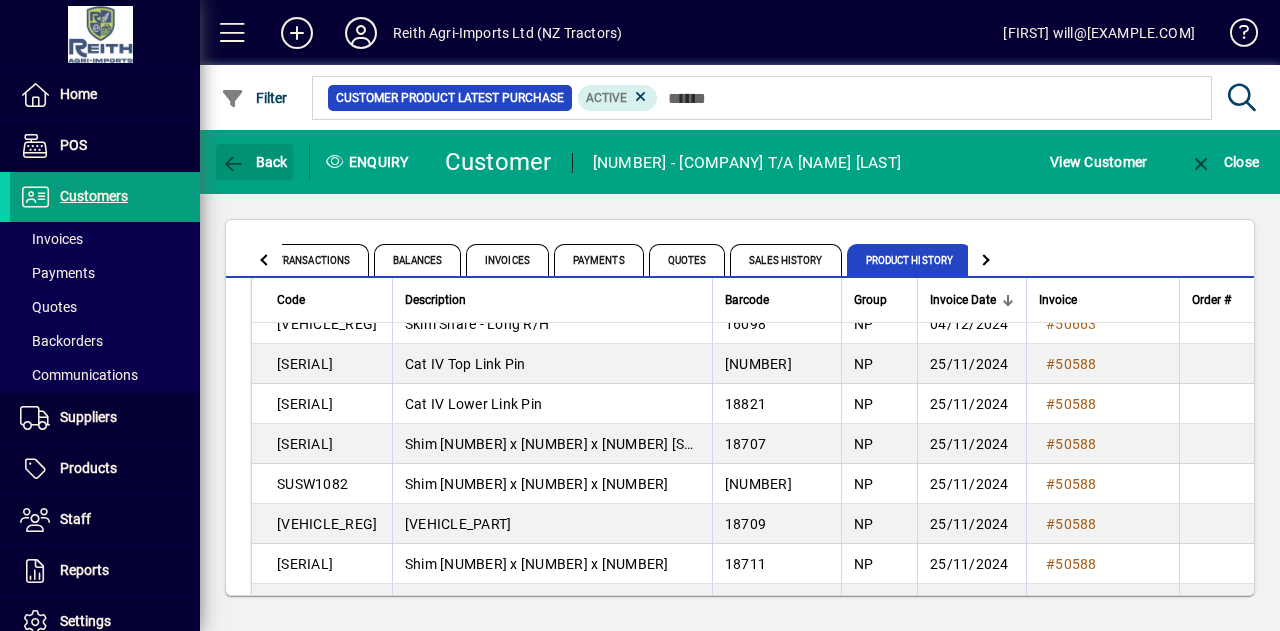 click 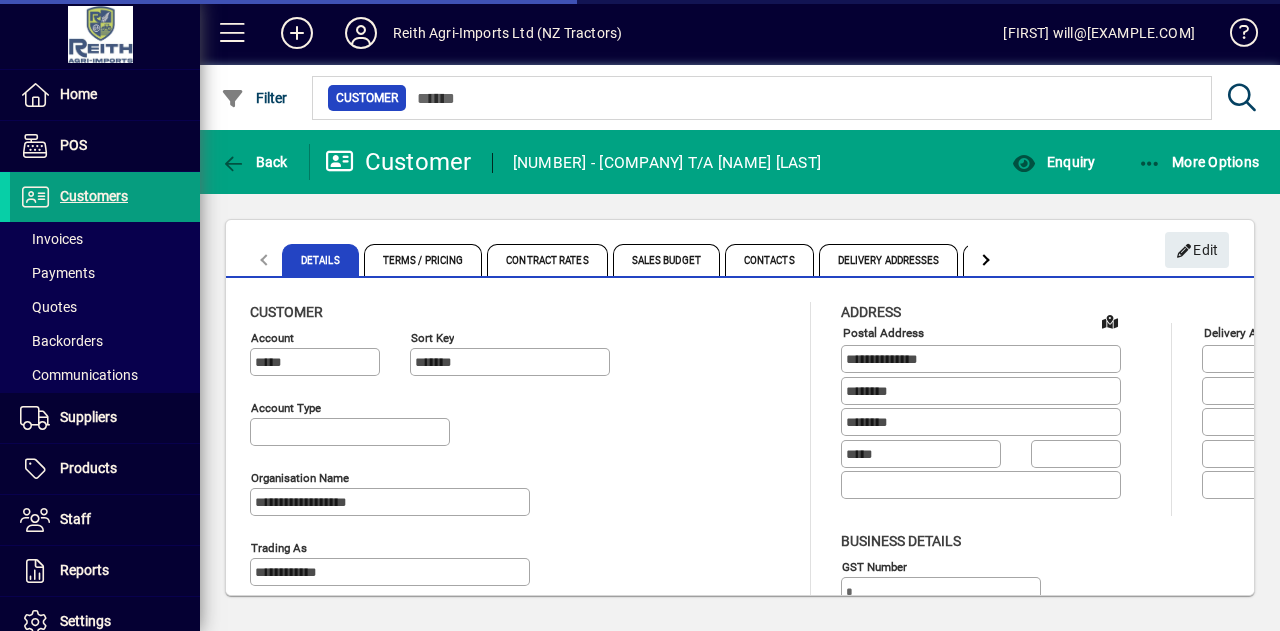 type on "**********" 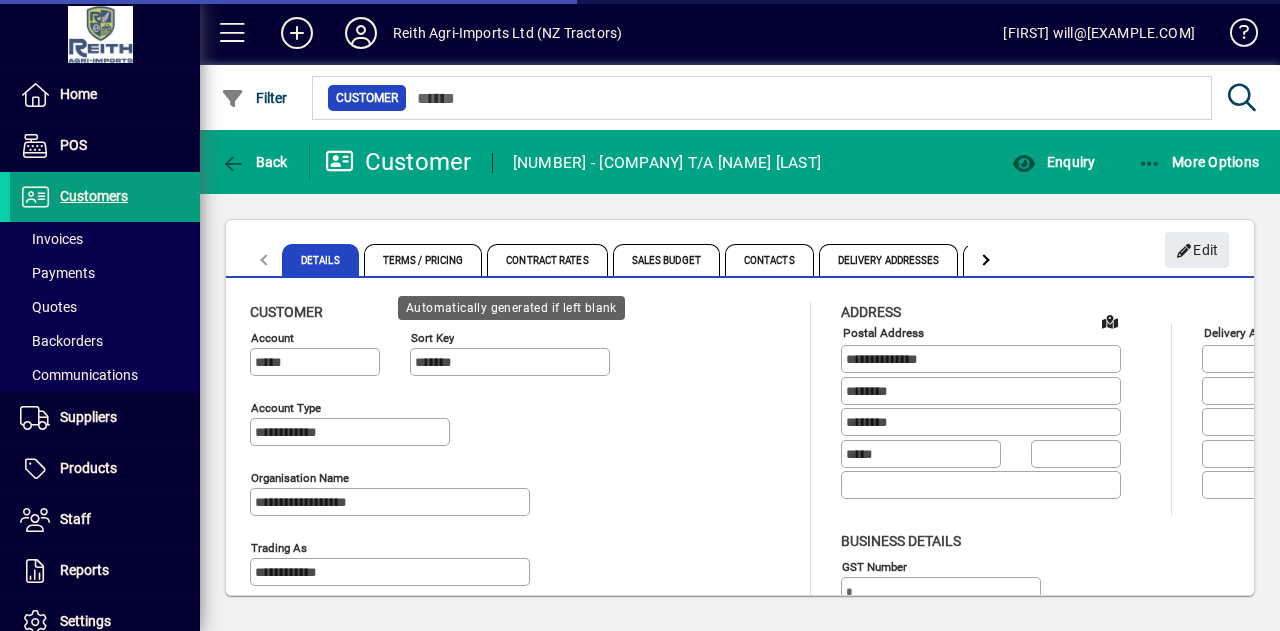 type on "**********" 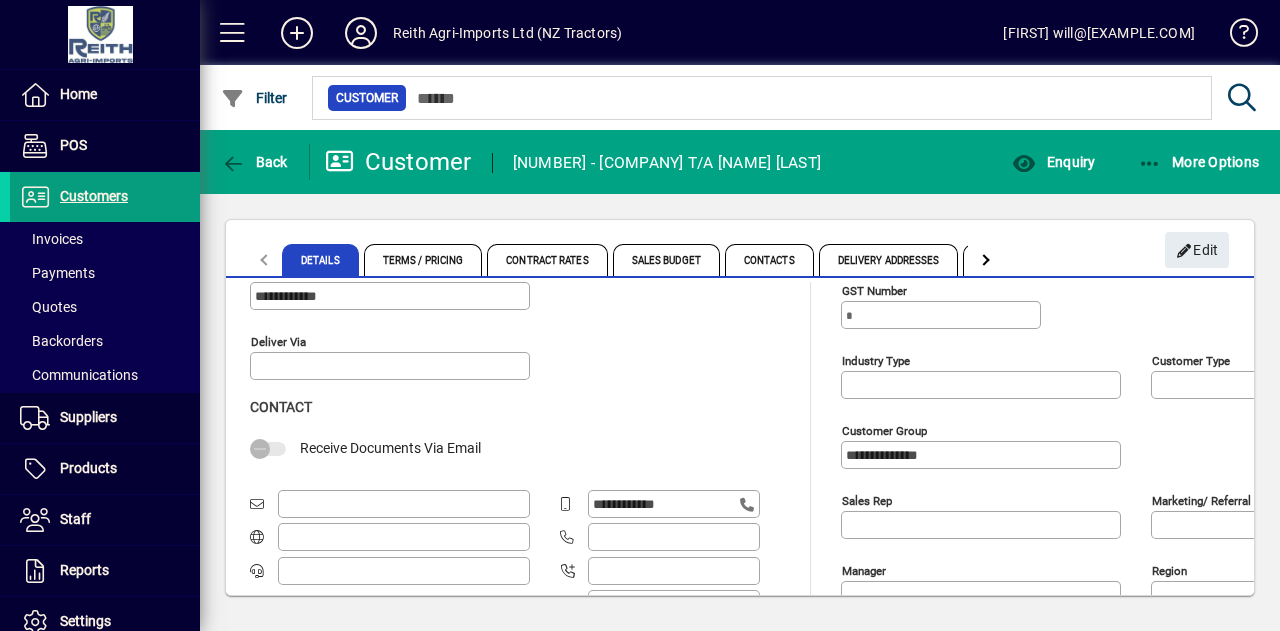 scroll, scrollTop: 0, scrollLeft: 0, axis: both 